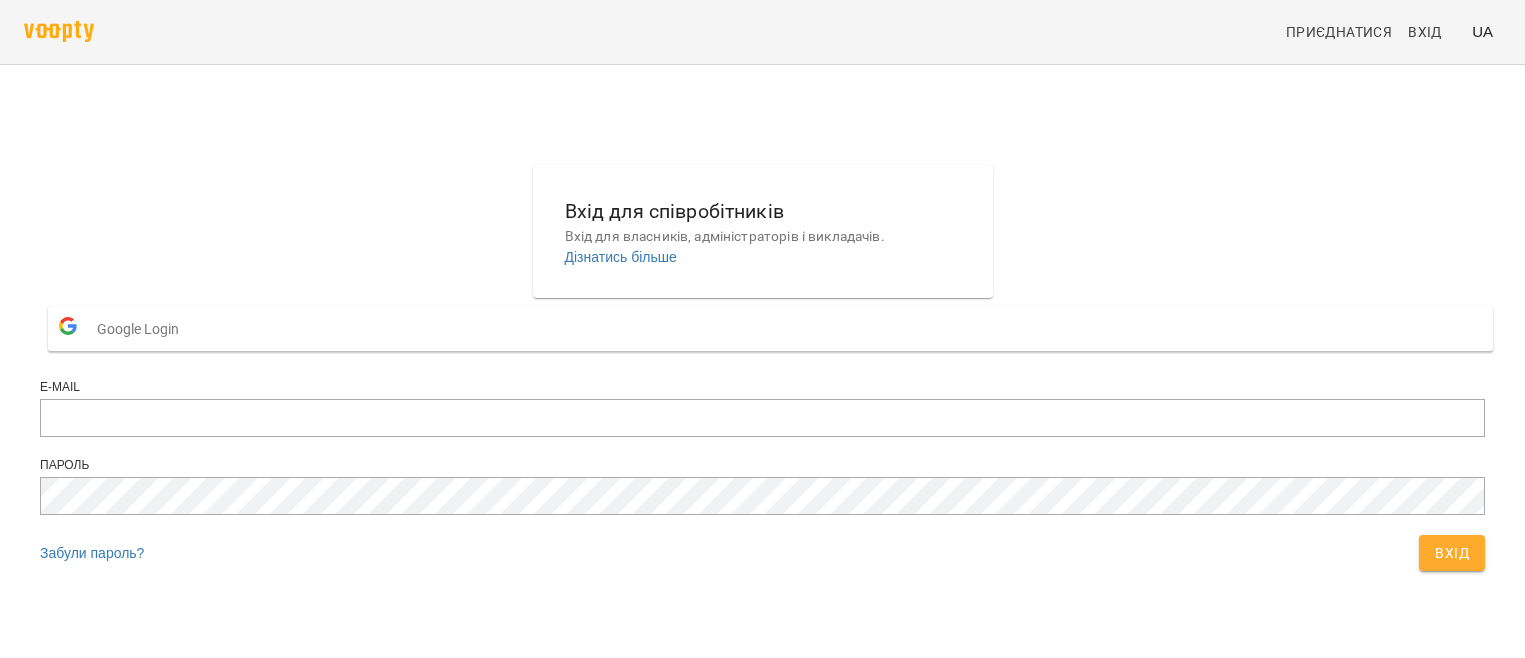 scroll, scrollTop: 0, scrollLeft: 0, axis: both 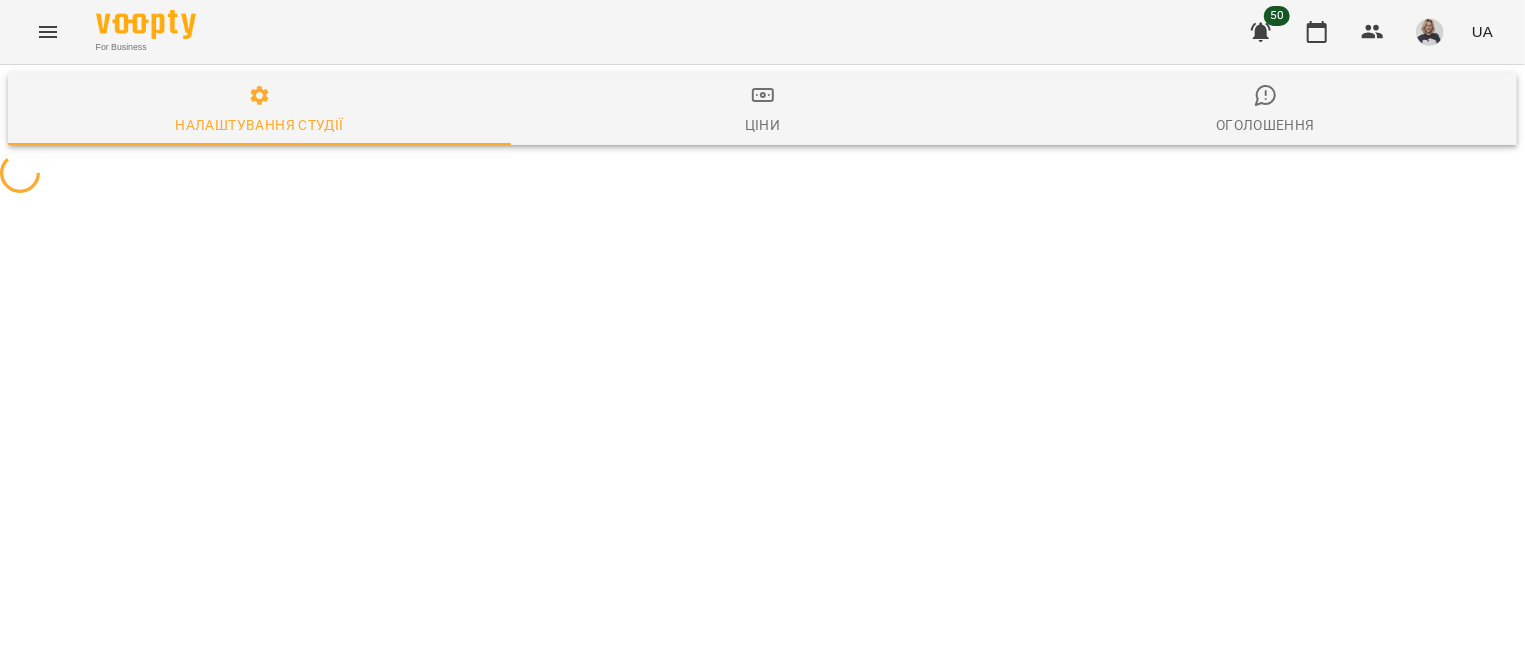 select on "**" 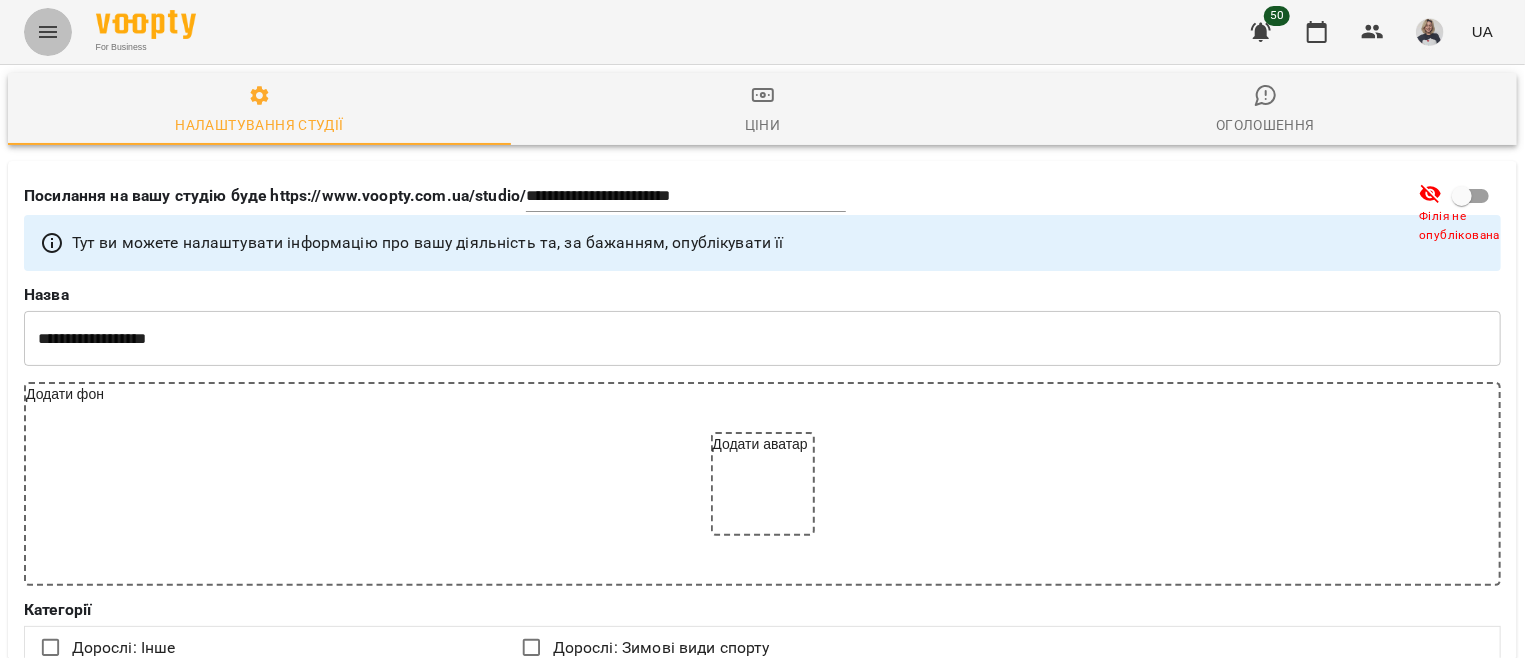 click at bounding box center [48, 32] 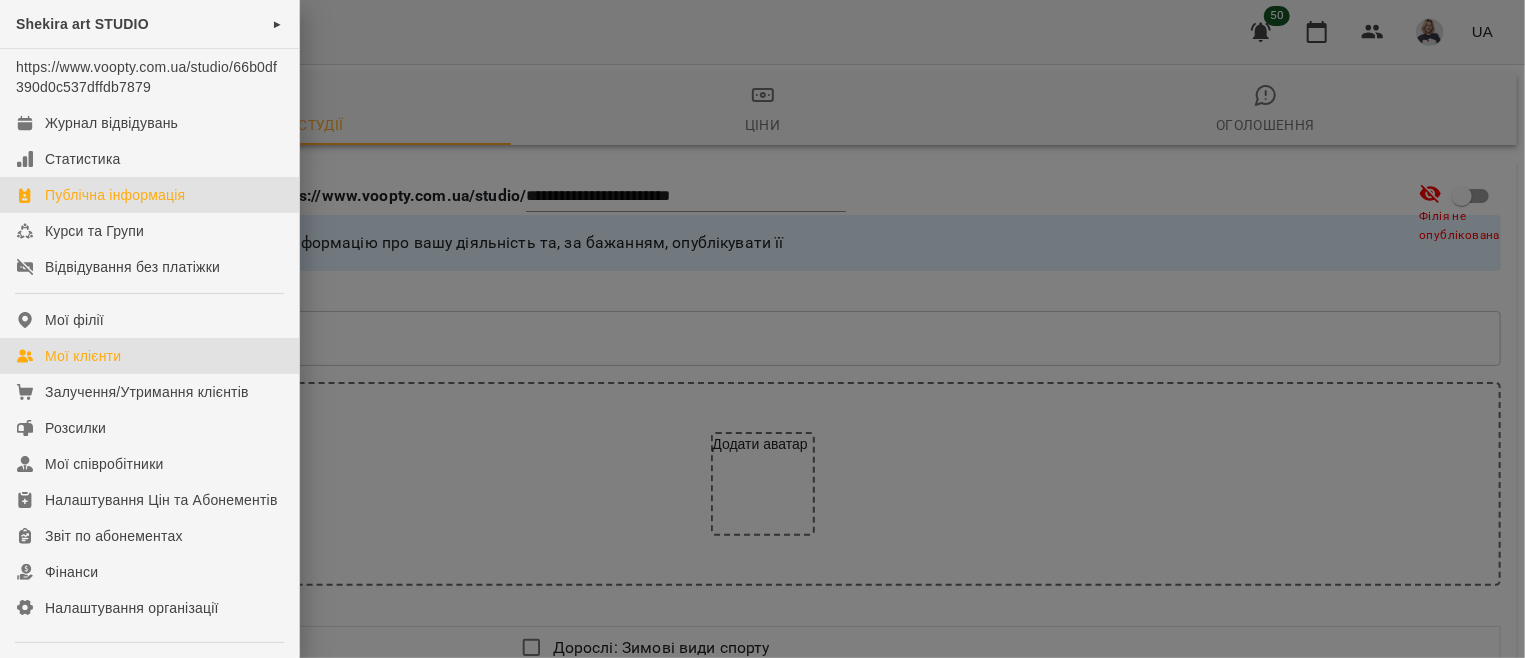 click on "Мої клієнти" at bounding box center (83, 356) 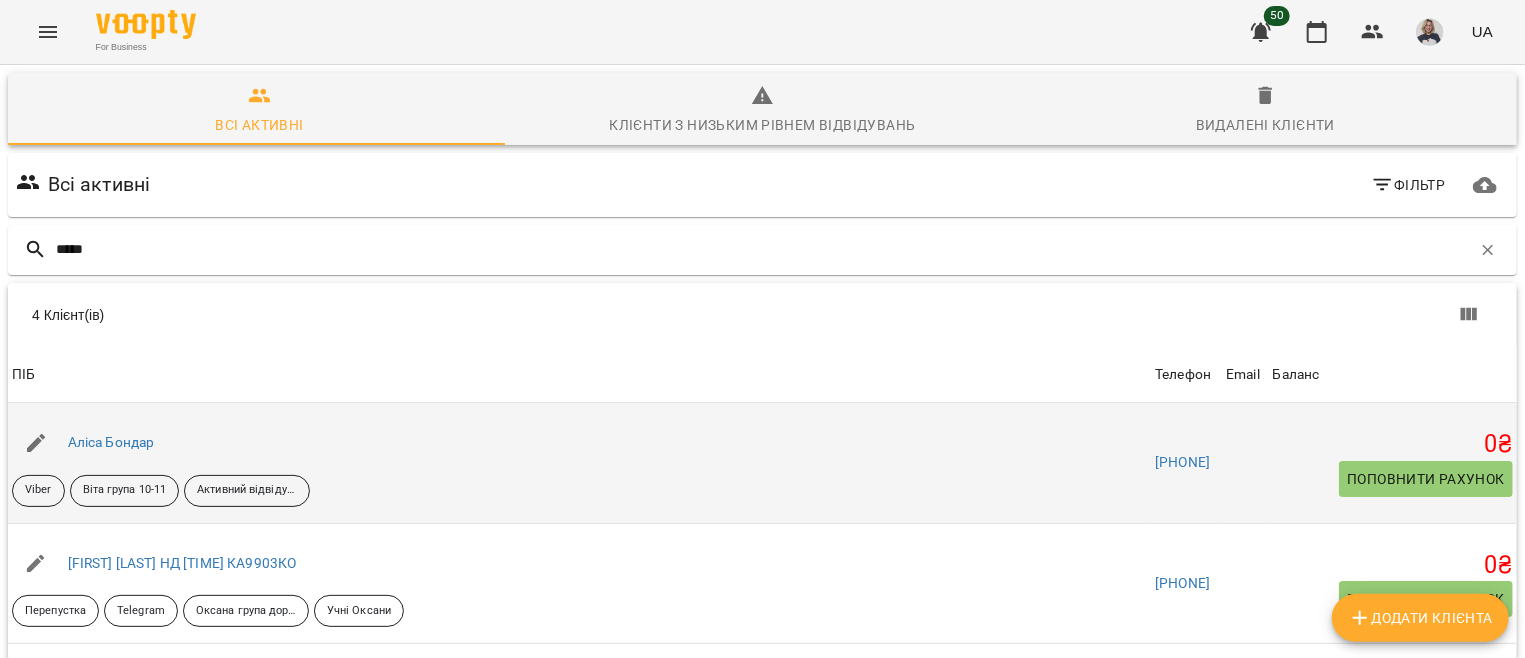 scroll, scrollTop: 40, scrollLeft: 0, axis: vertical 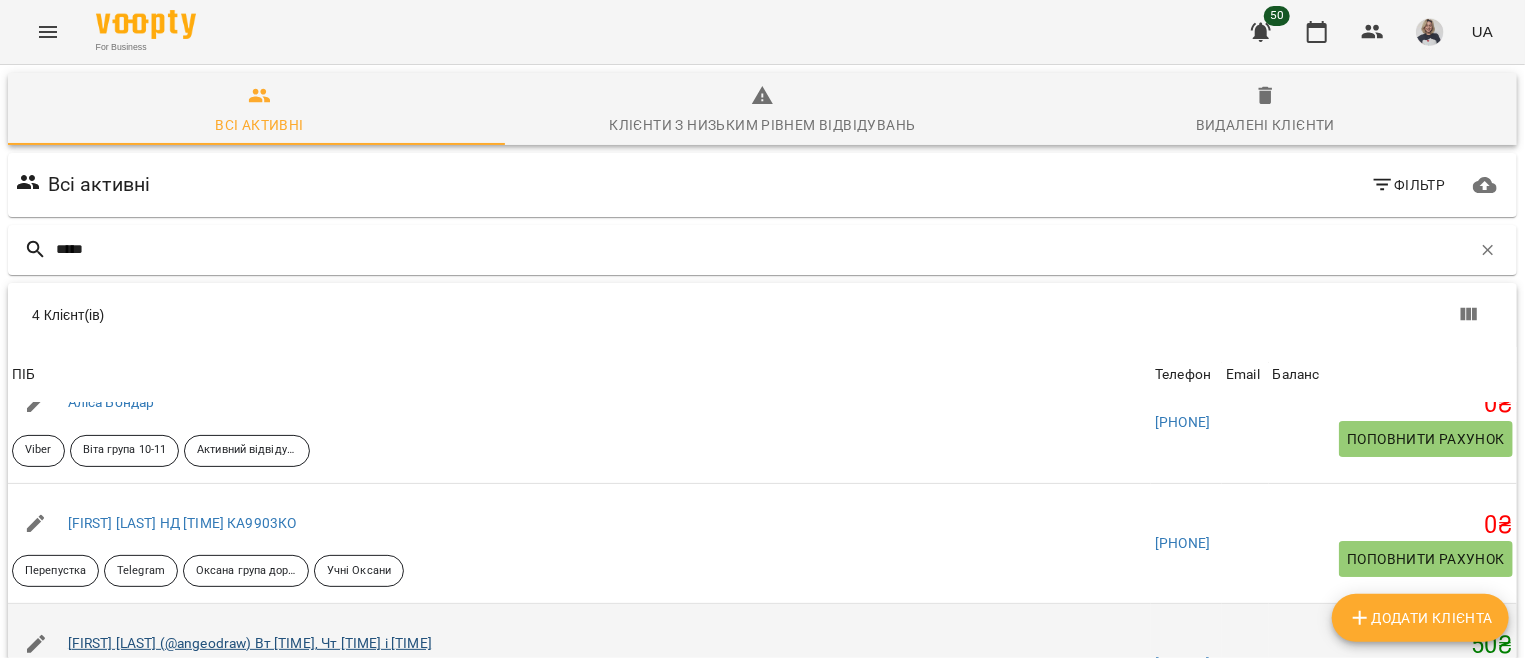 type on "*****" 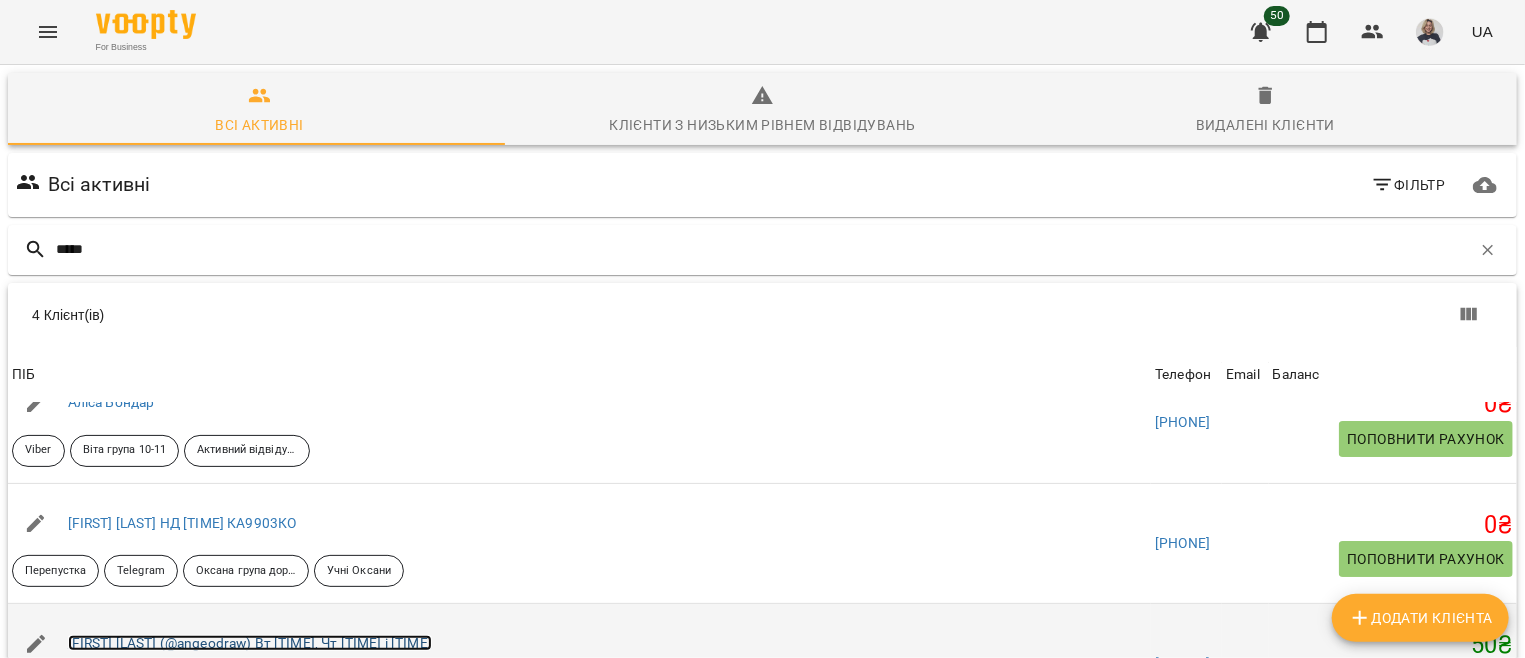 click on "[FIRST] [LAST] (@angeodraw) Вт [TIME], Чт [TIME] і [TIME]" at bounding box center [250, 643] 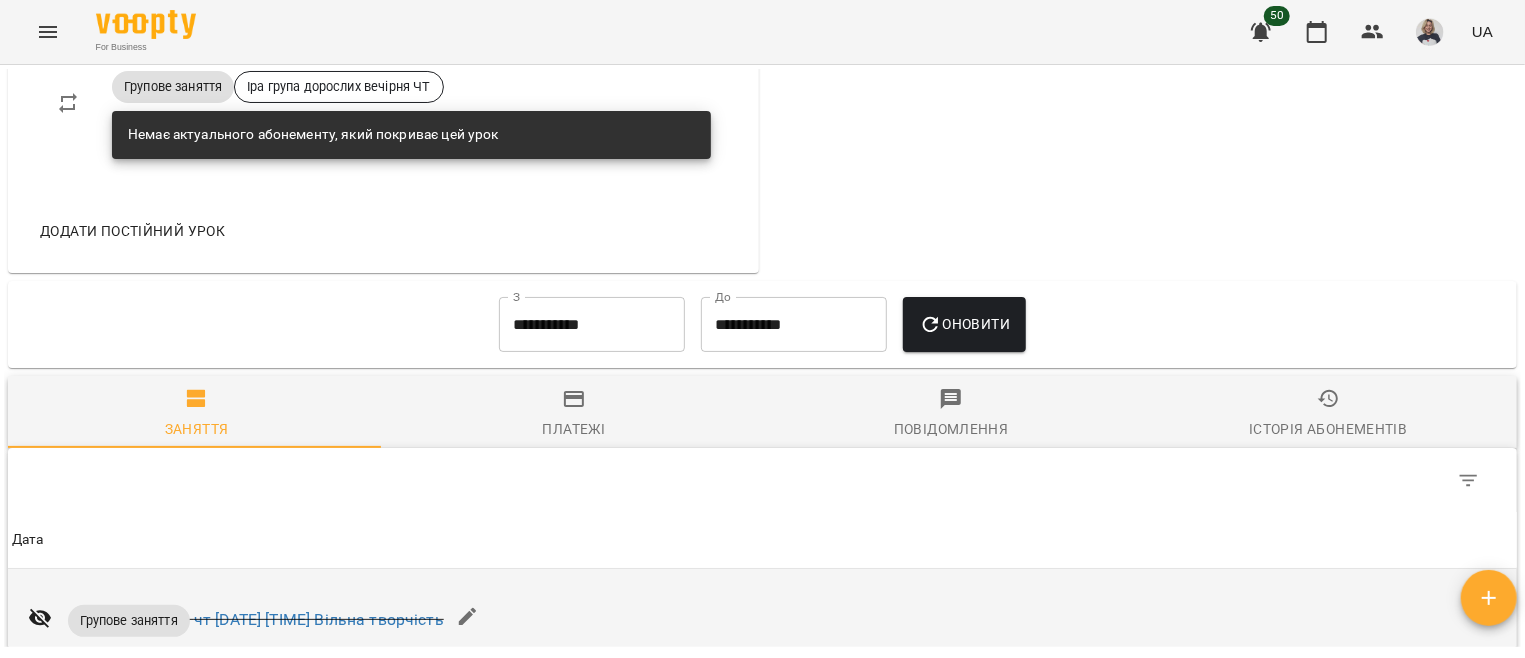 scroll, scrollTop: 844, scrollLeft: 0, axis: vertical 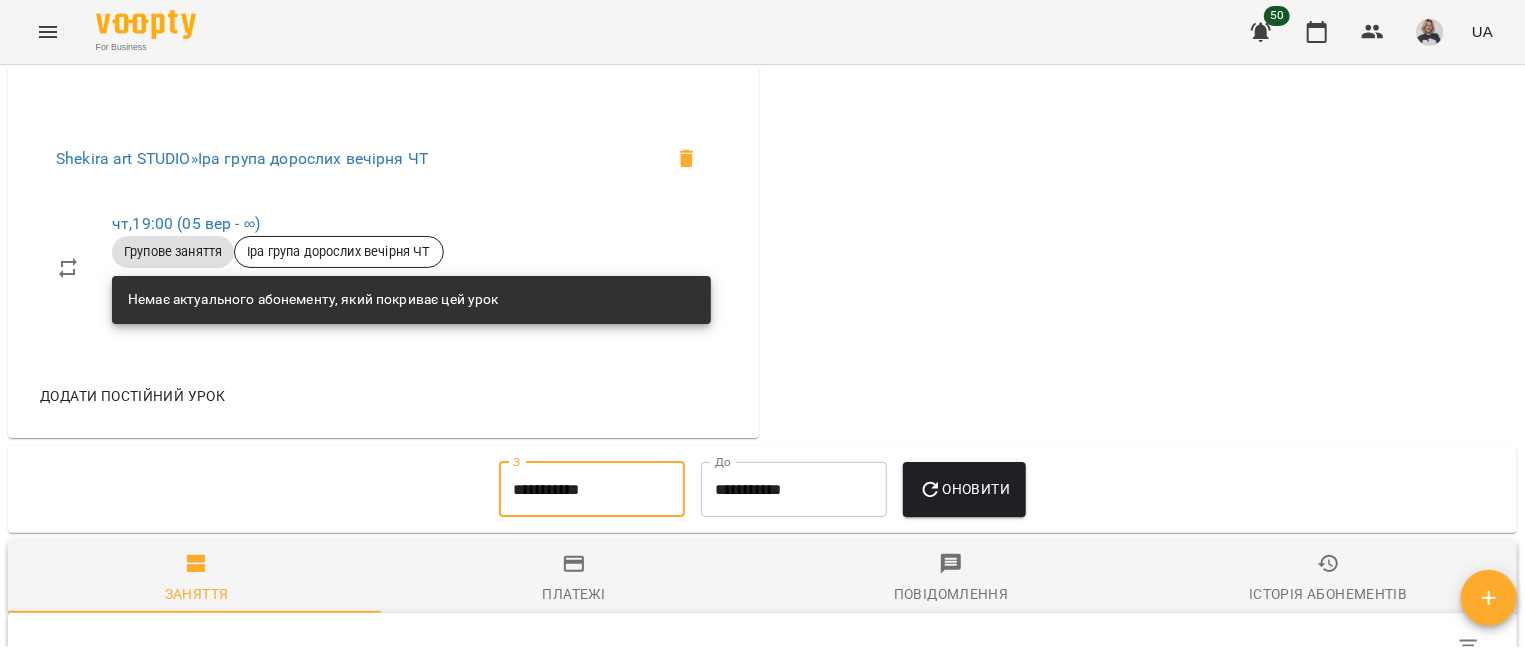 click on "**********" at bounding box center (592, 490) 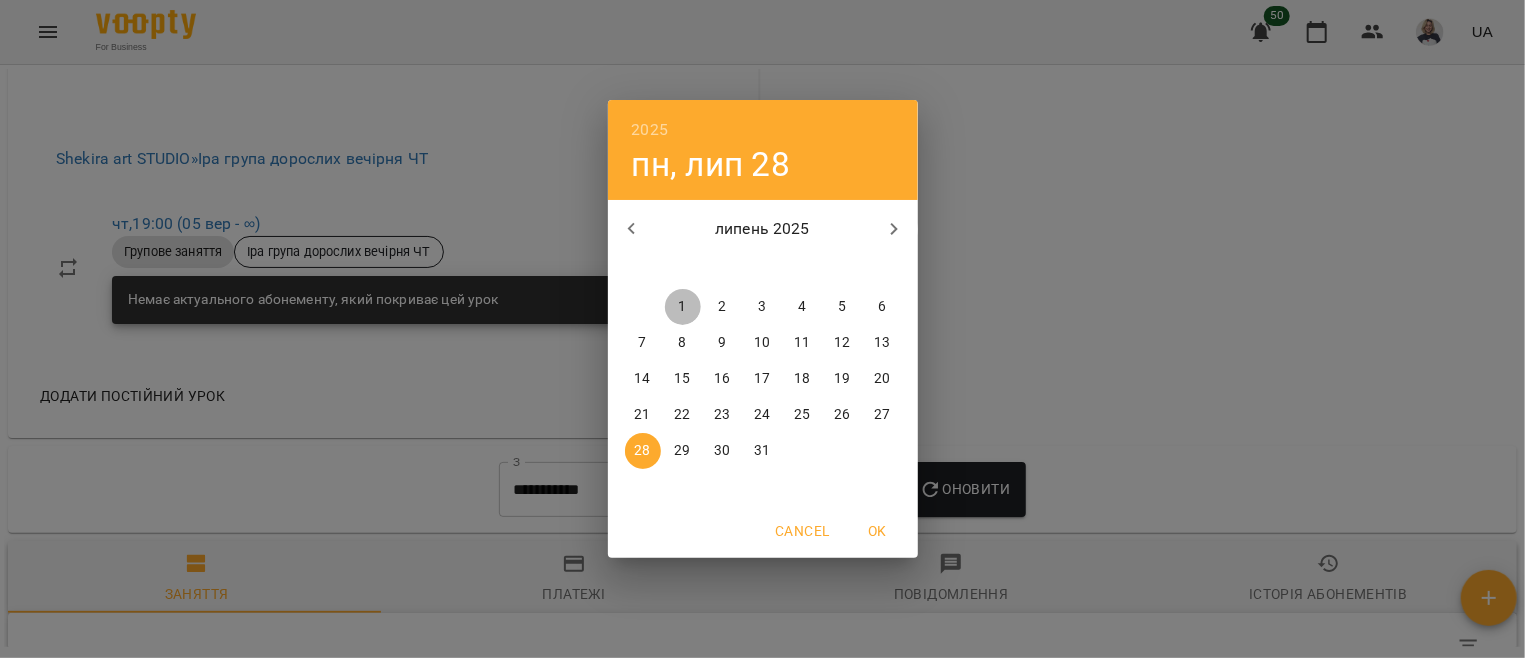 click on "1" at bounding box center [683, 307] 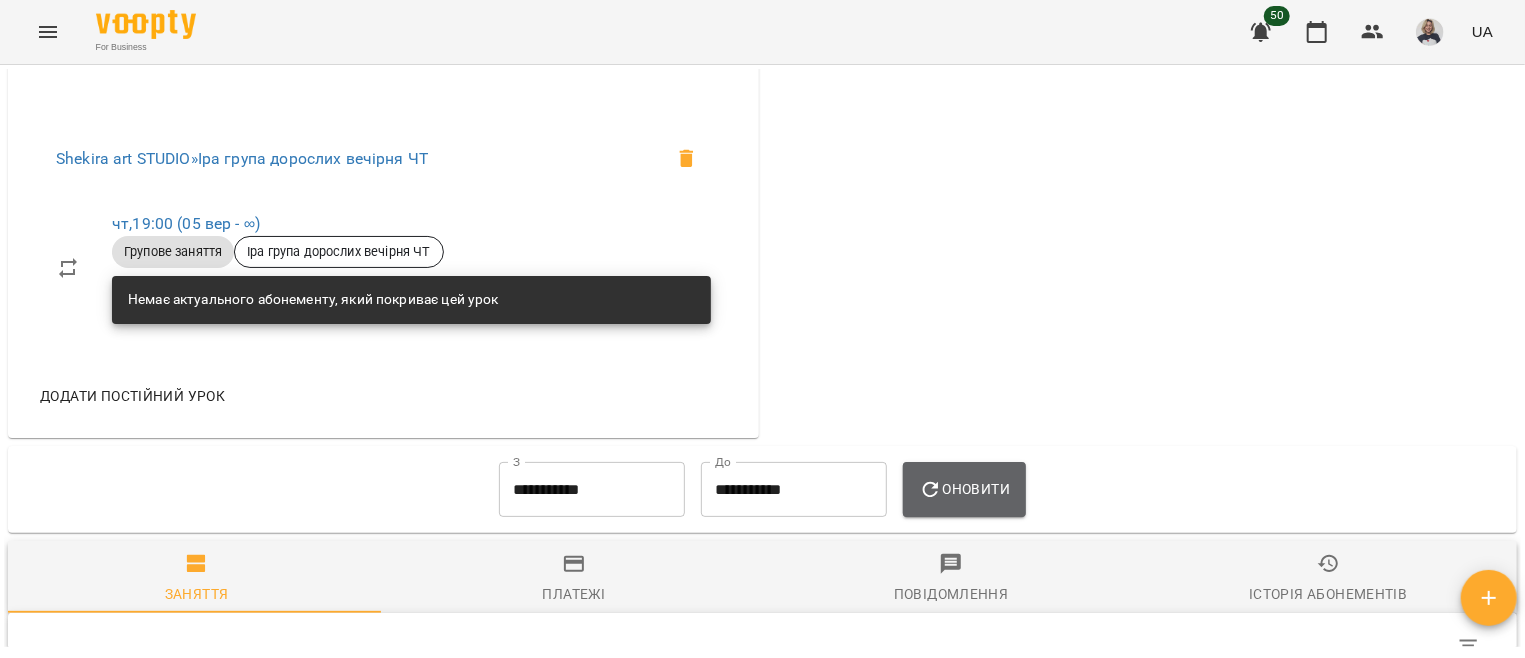 click on "Оновити" at bounding box center (964, 489) 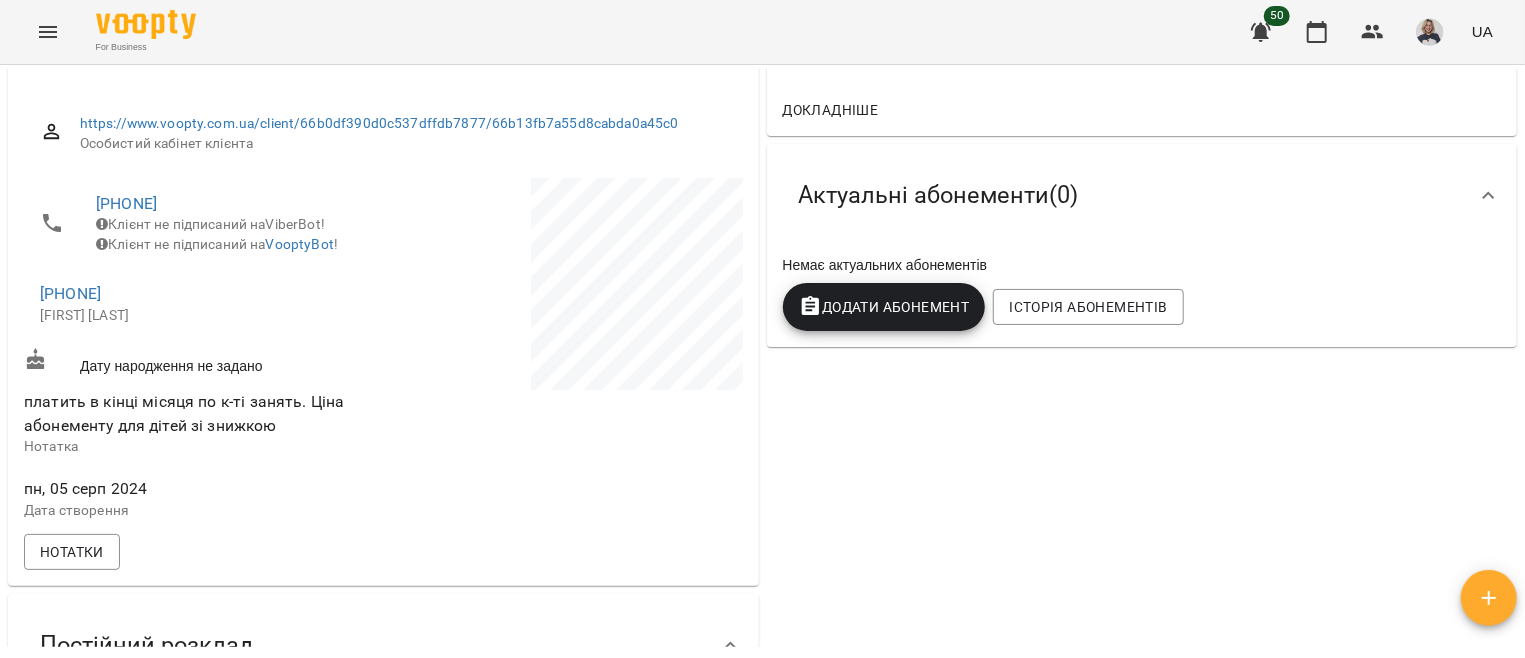 scroll, scrollTop: 120, scrollLeft: 0, axis: vertical 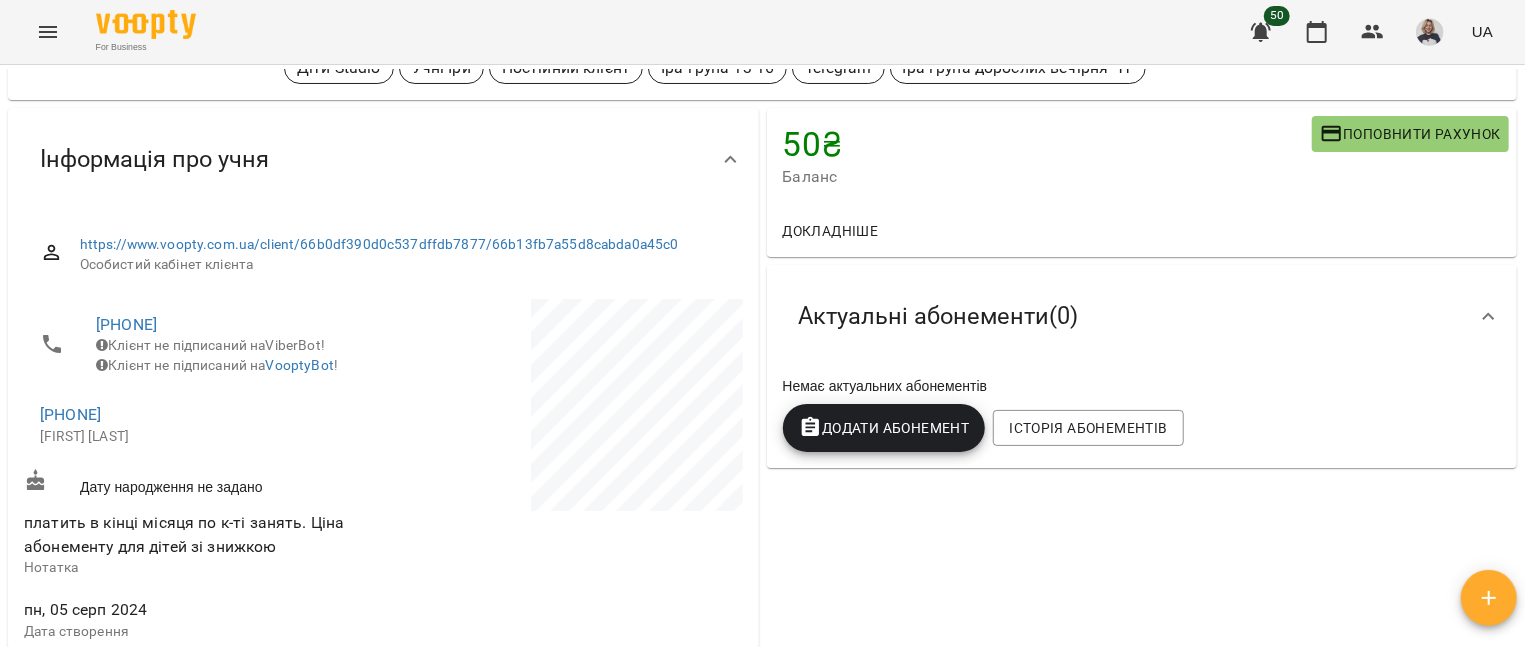 click on "Додати Абонемент" at bounding box center (884, 428) 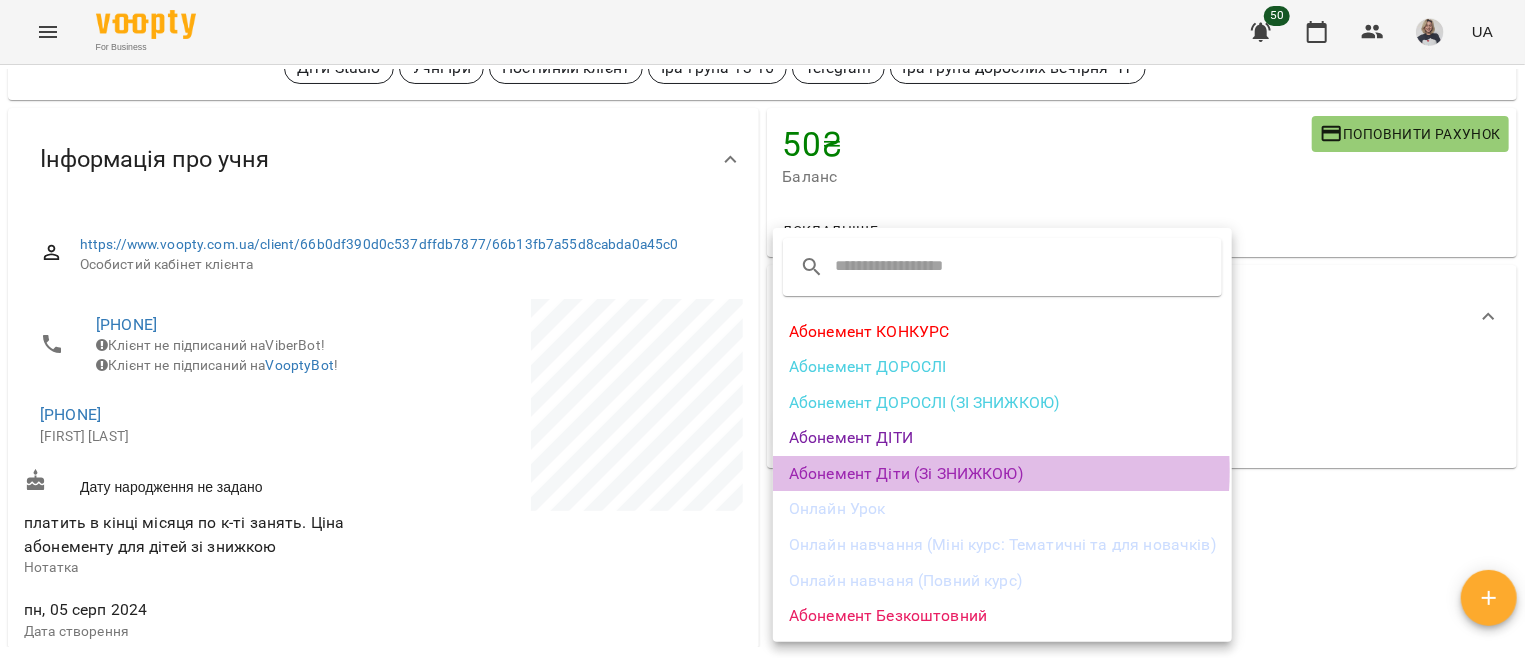 click on "Абонемент Діти (Зі ЗНИЖКОЮ)" at bounding box center (1002, 474) 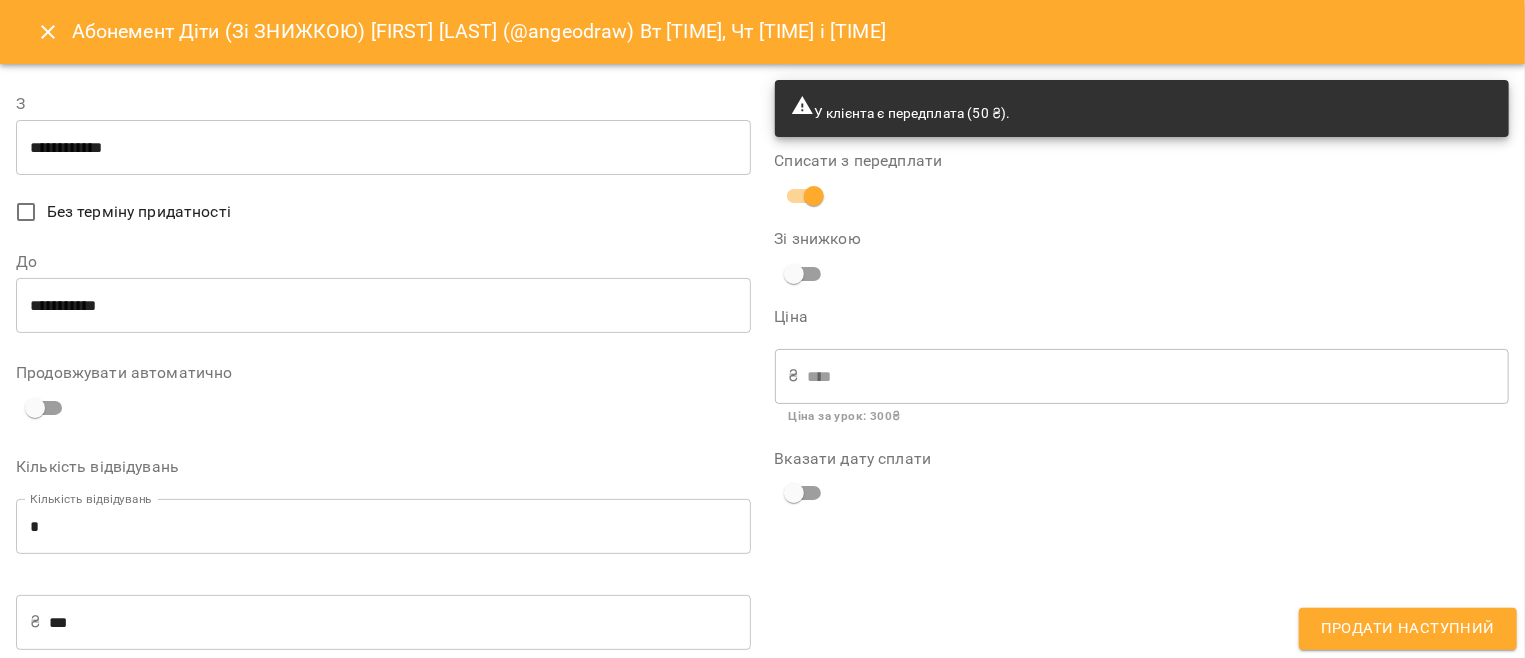 type on "**********" 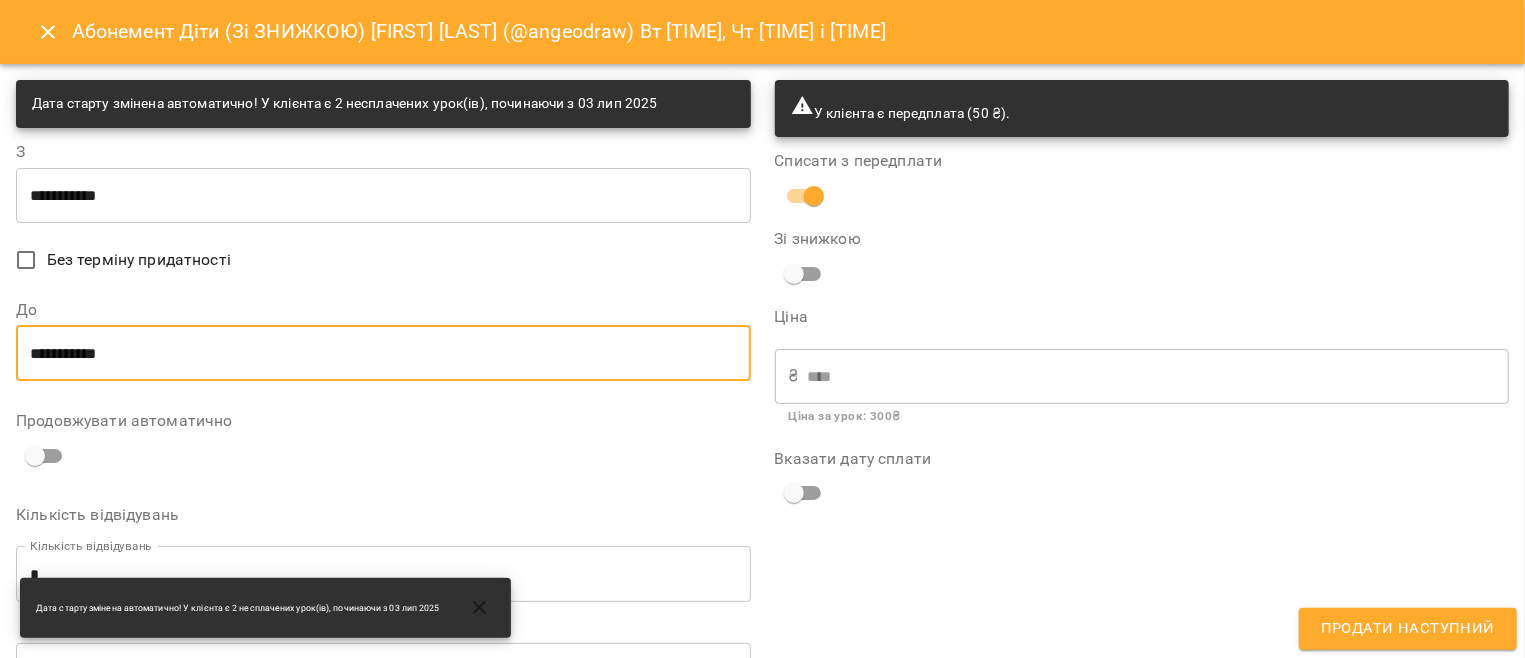 click on "**********" at bounding box center [383, 353] 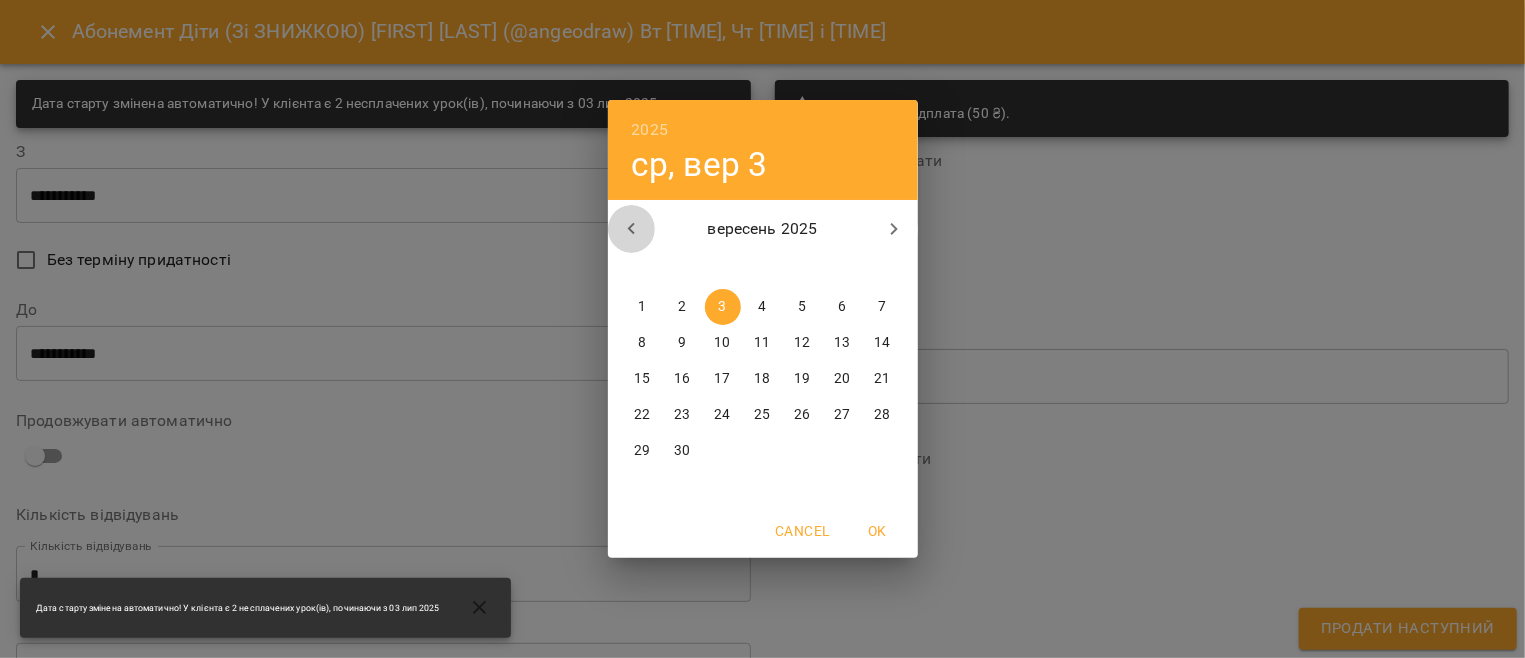 click 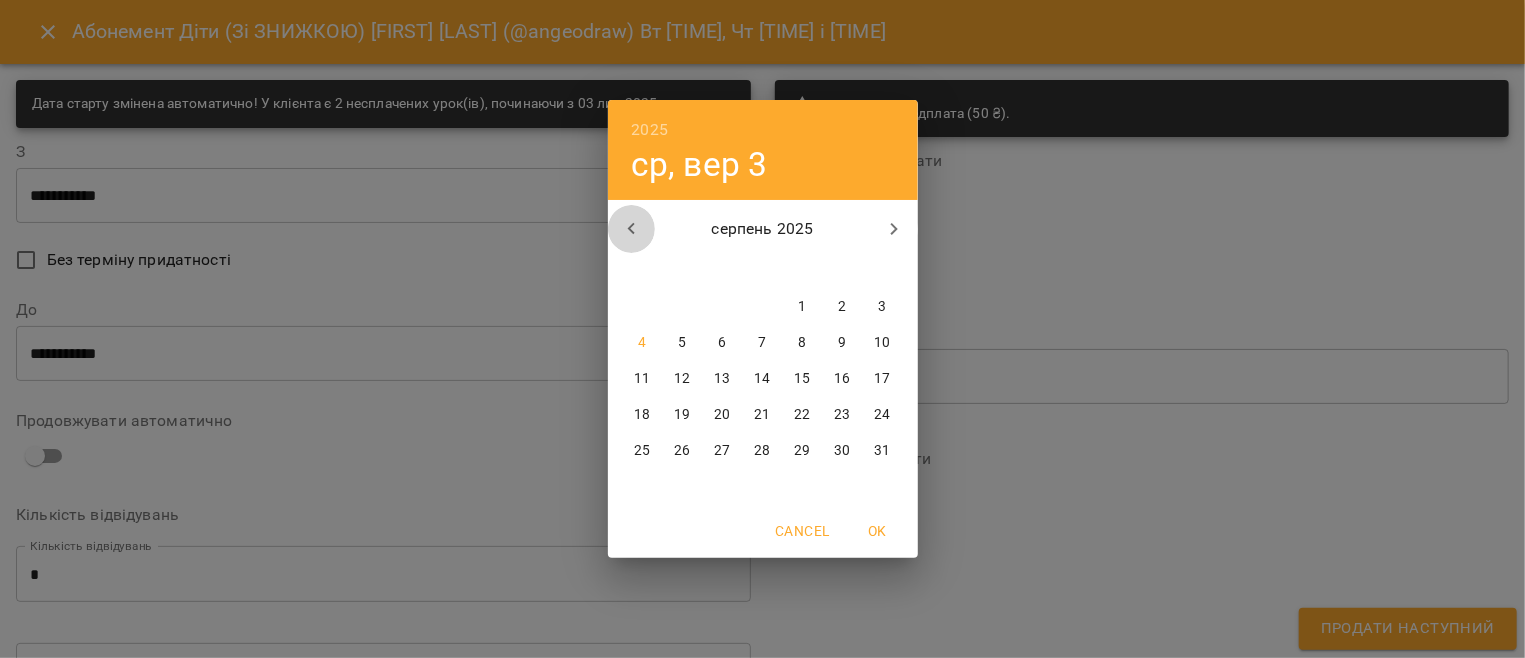 click 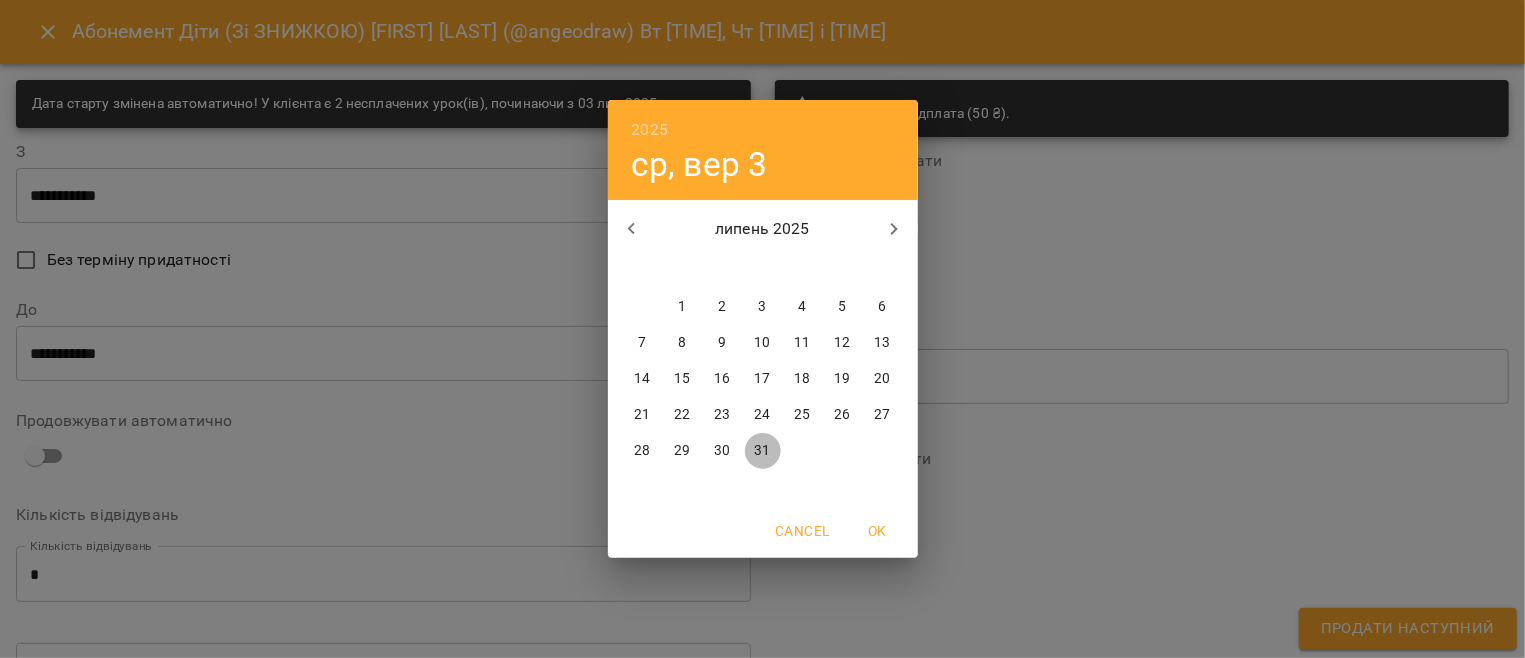 click on "31" at bounding box center [762, 451] 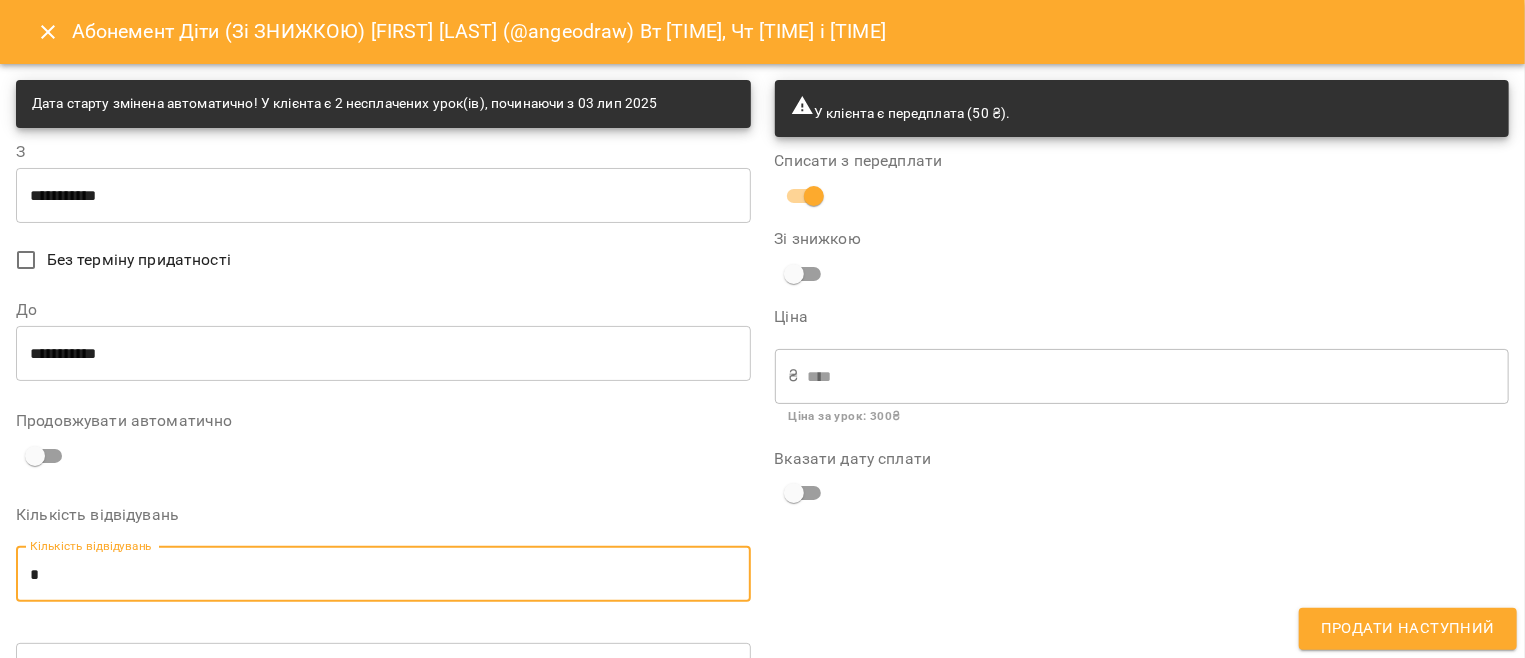 drag, startPoint x: 106, startPoint y: 583, endPoint x: 0, endPoint y: 585, distance: 106.01887 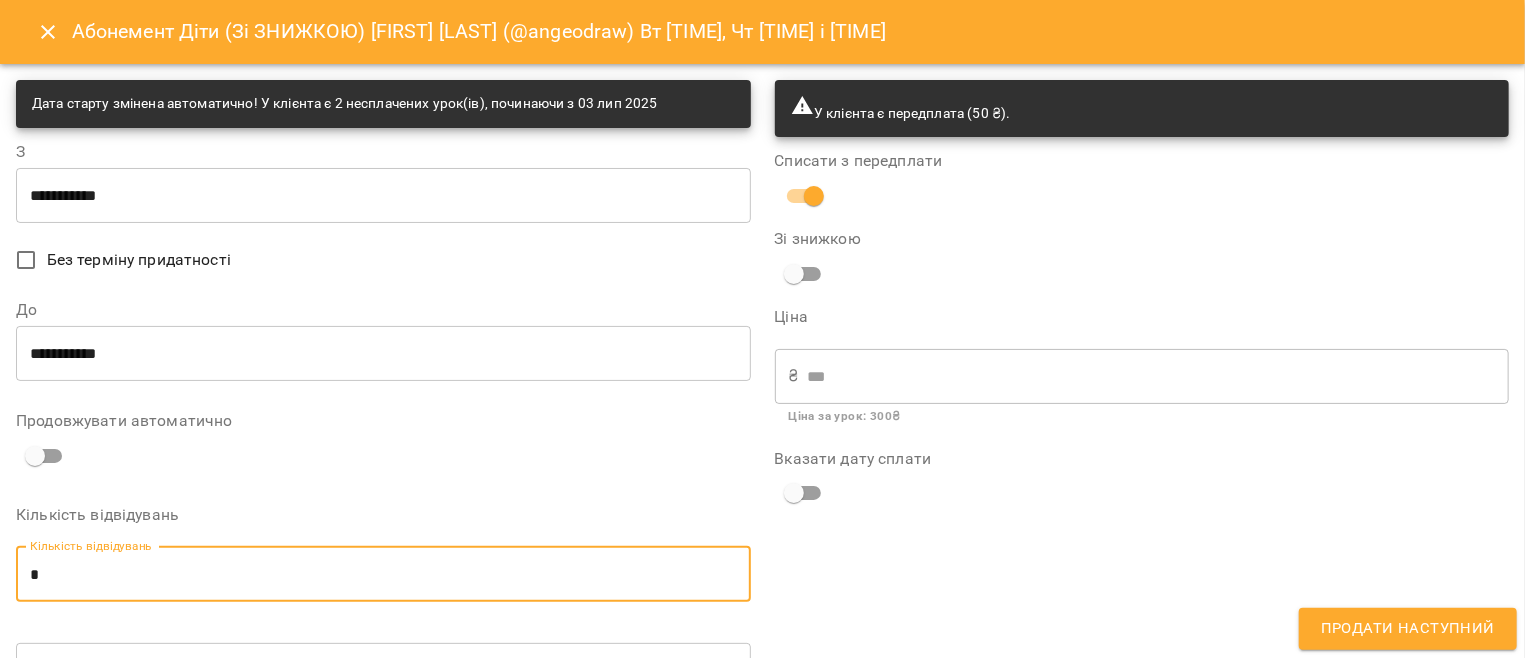 type on "*" 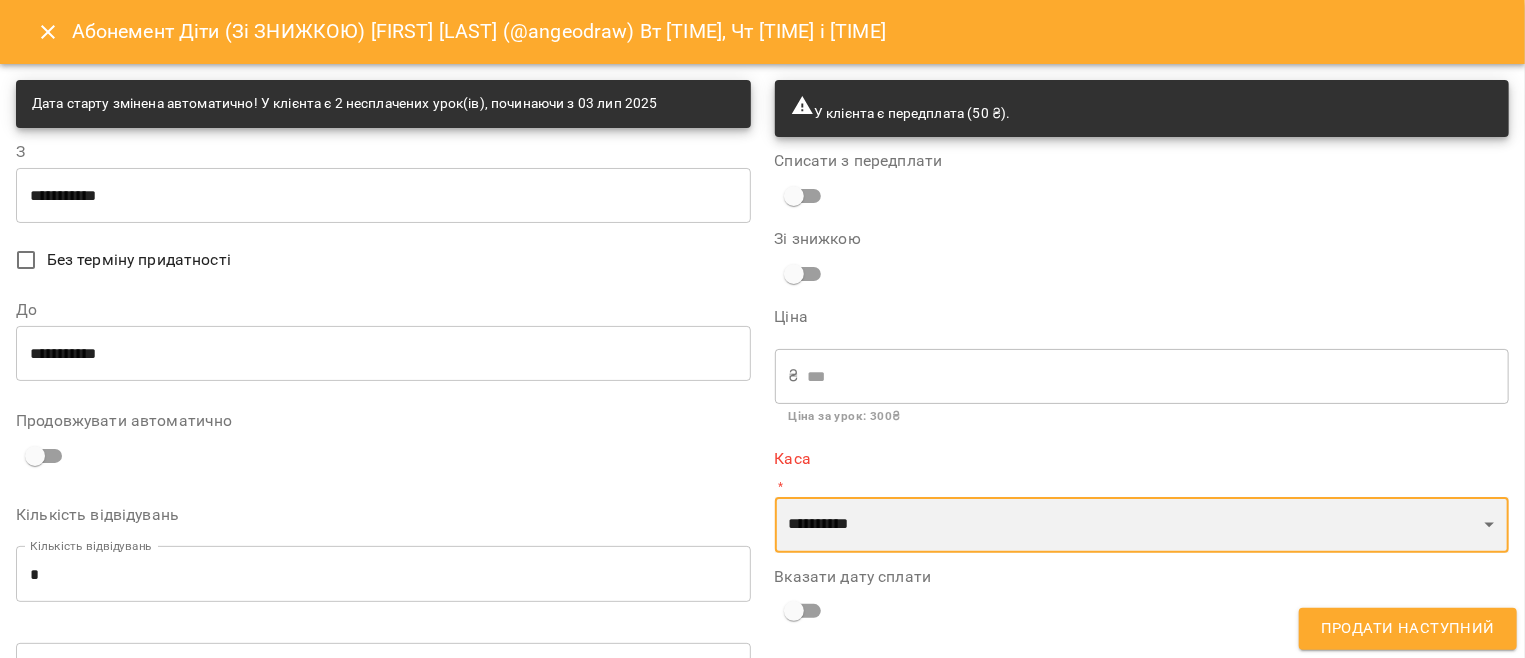click on "**********" at bounding box center (1142, 525) 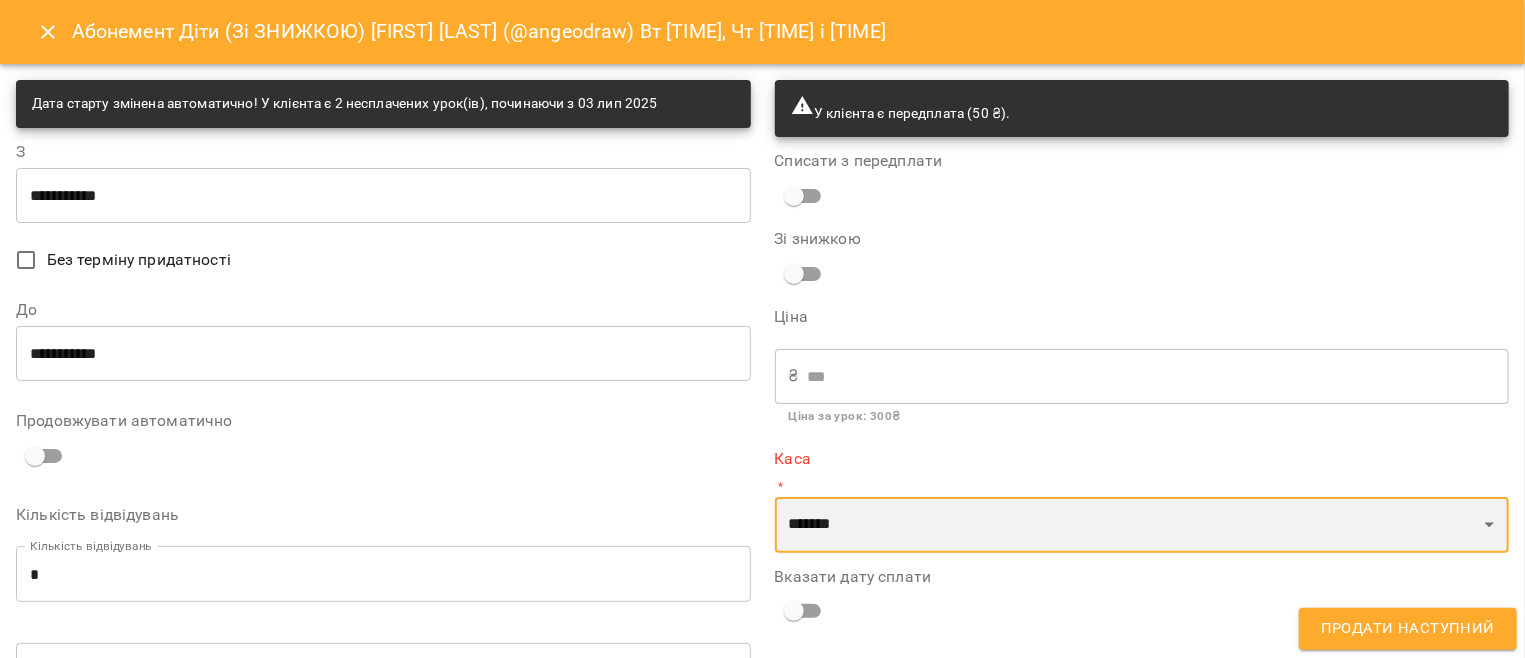 click on "**********" at bounding box center (0, 0) 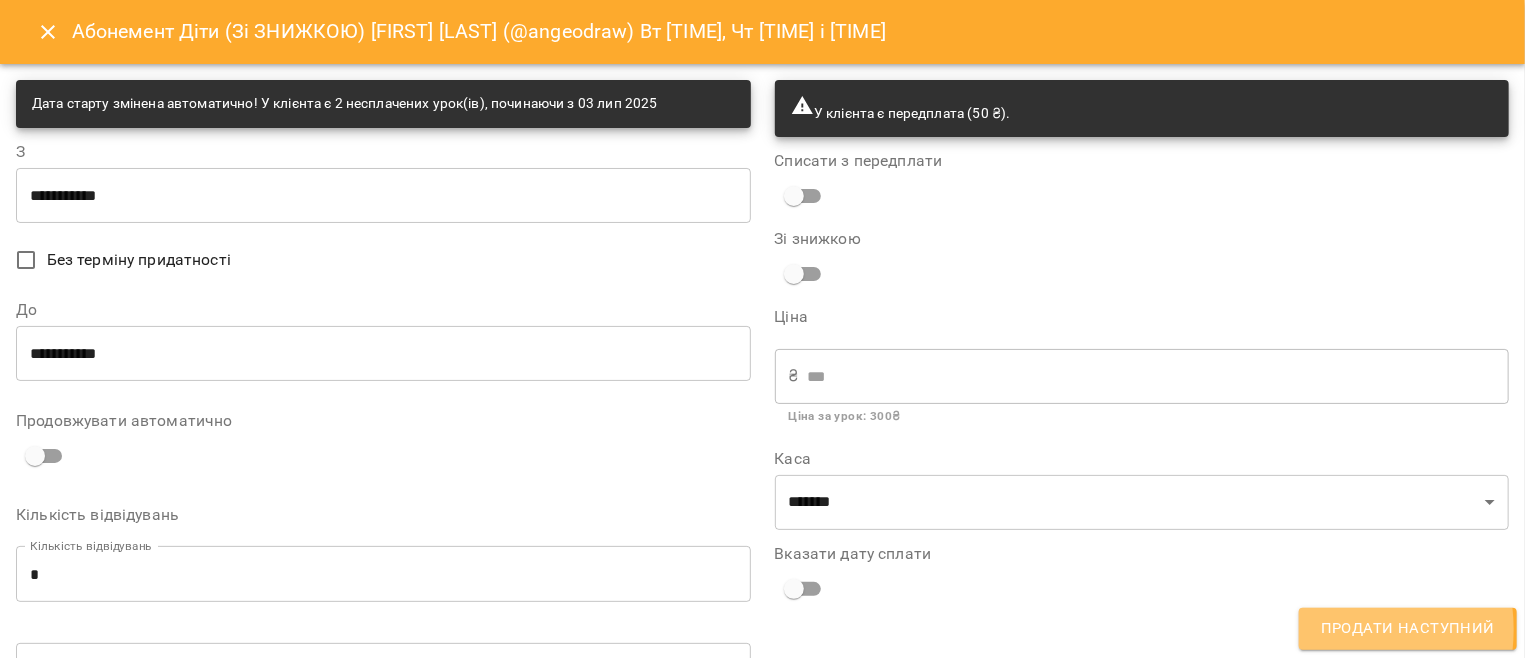 click on "Продати наступний" at bounding box center [1408, 629] 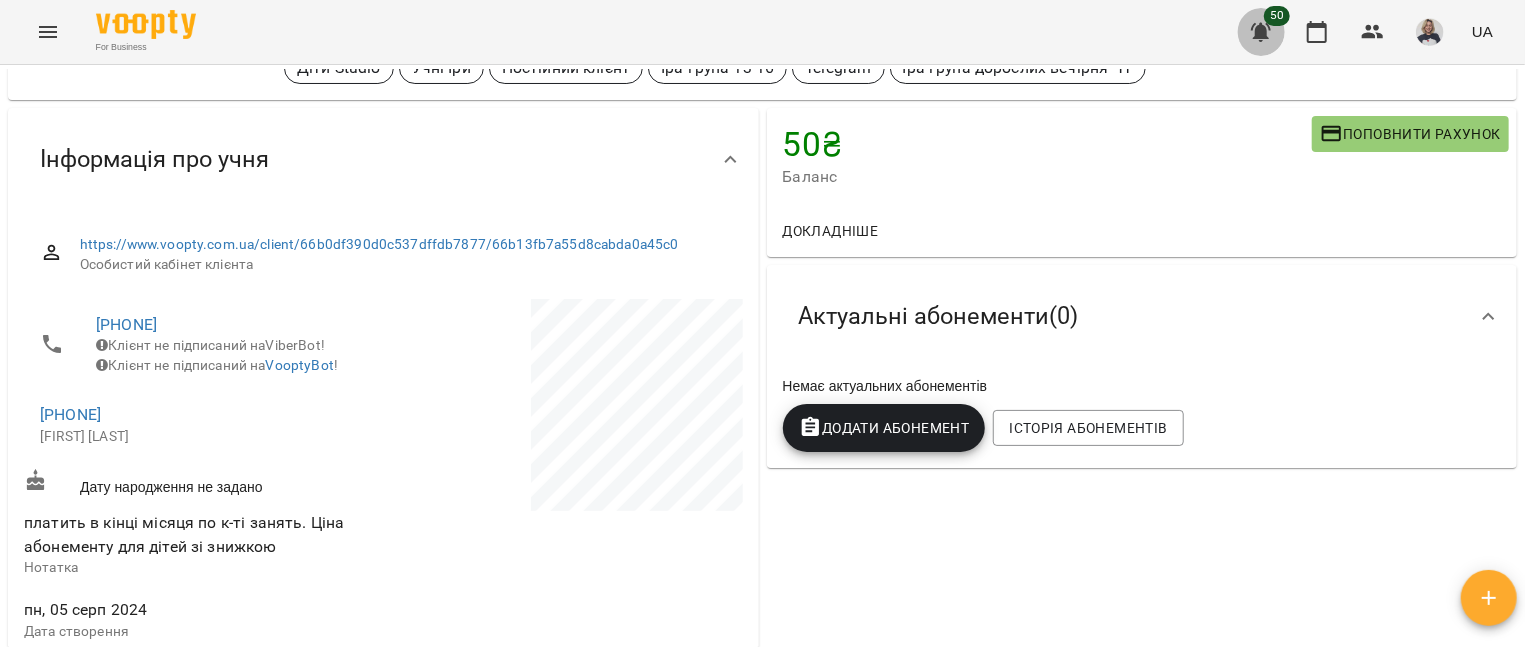click 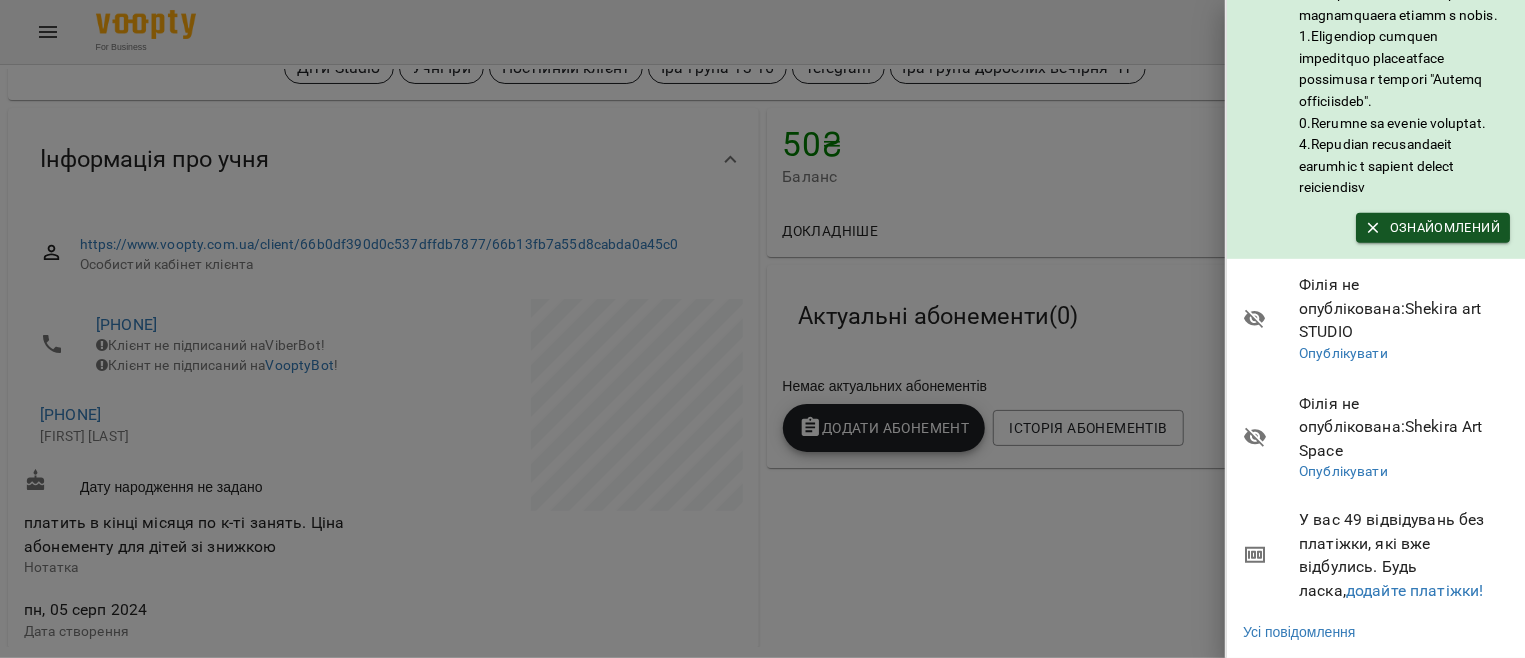 scroll, scrollTop: 533, scrollLeft: 0, axis: vertical 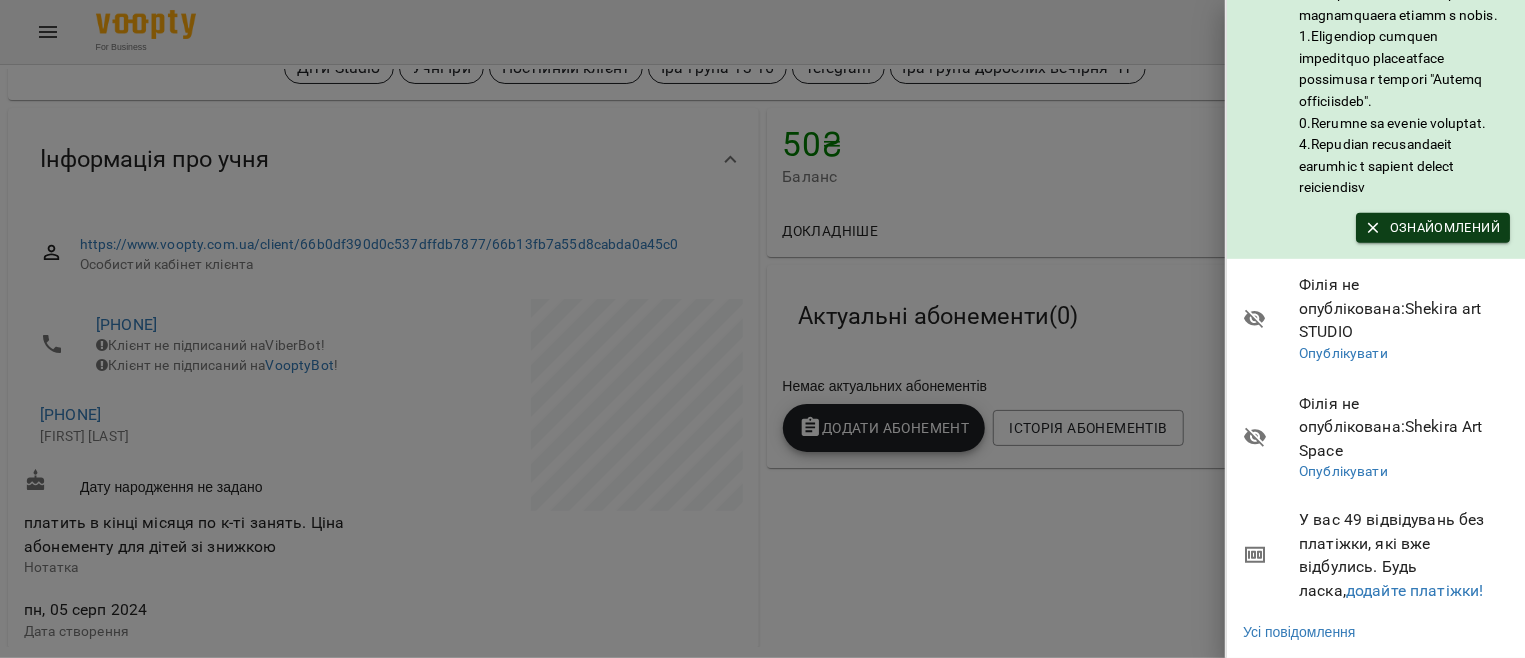 click on "Ознайомлений" at bounding box center (1433, 228) 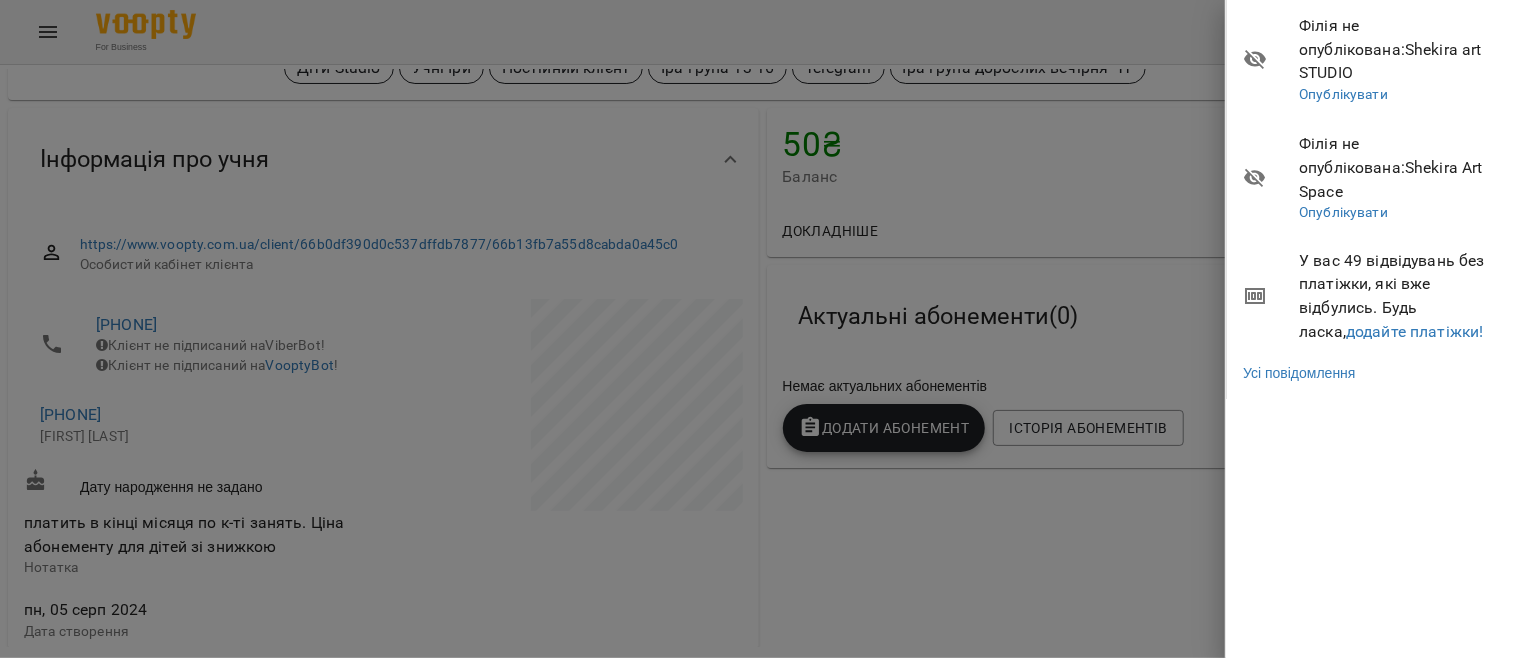 scroll, scrollTop: 0, scrollLeft: 0, axis: both 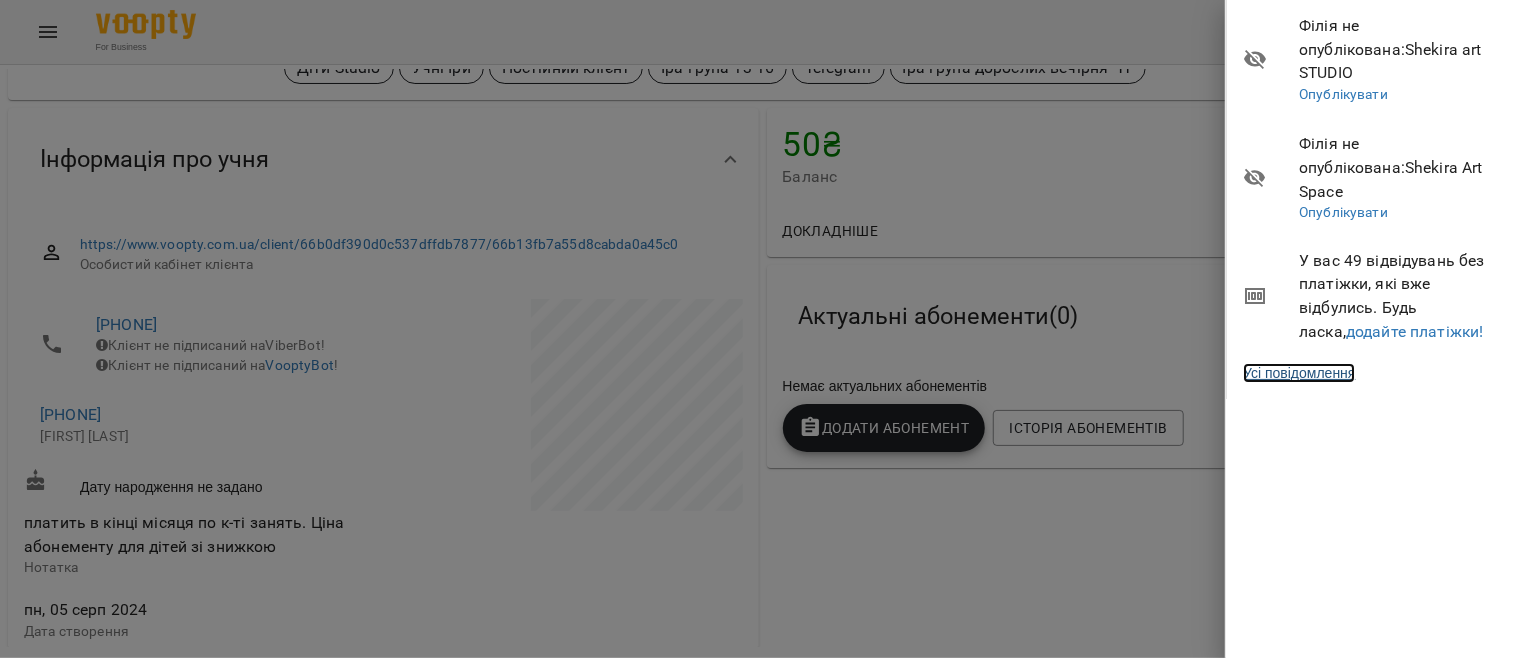 click on "Усі повідомлення" at bounding box center (1299, 373) 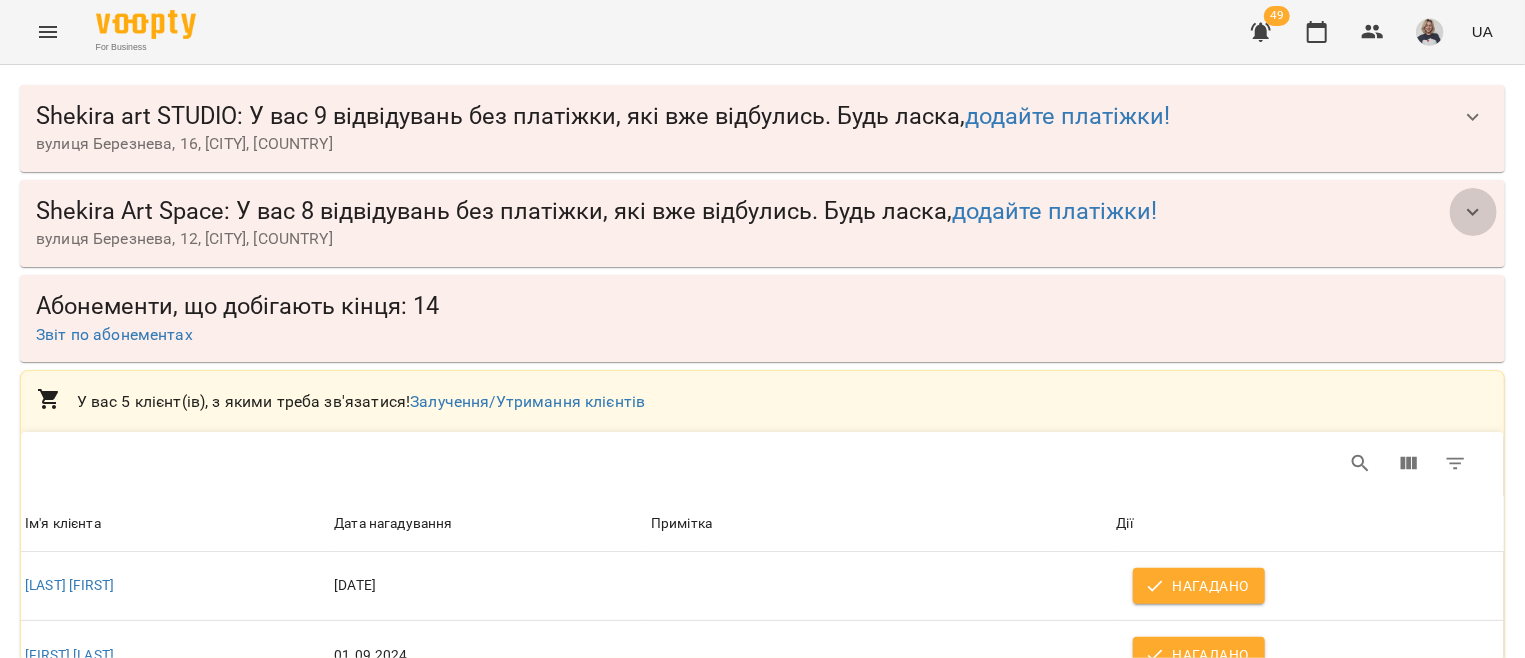 click 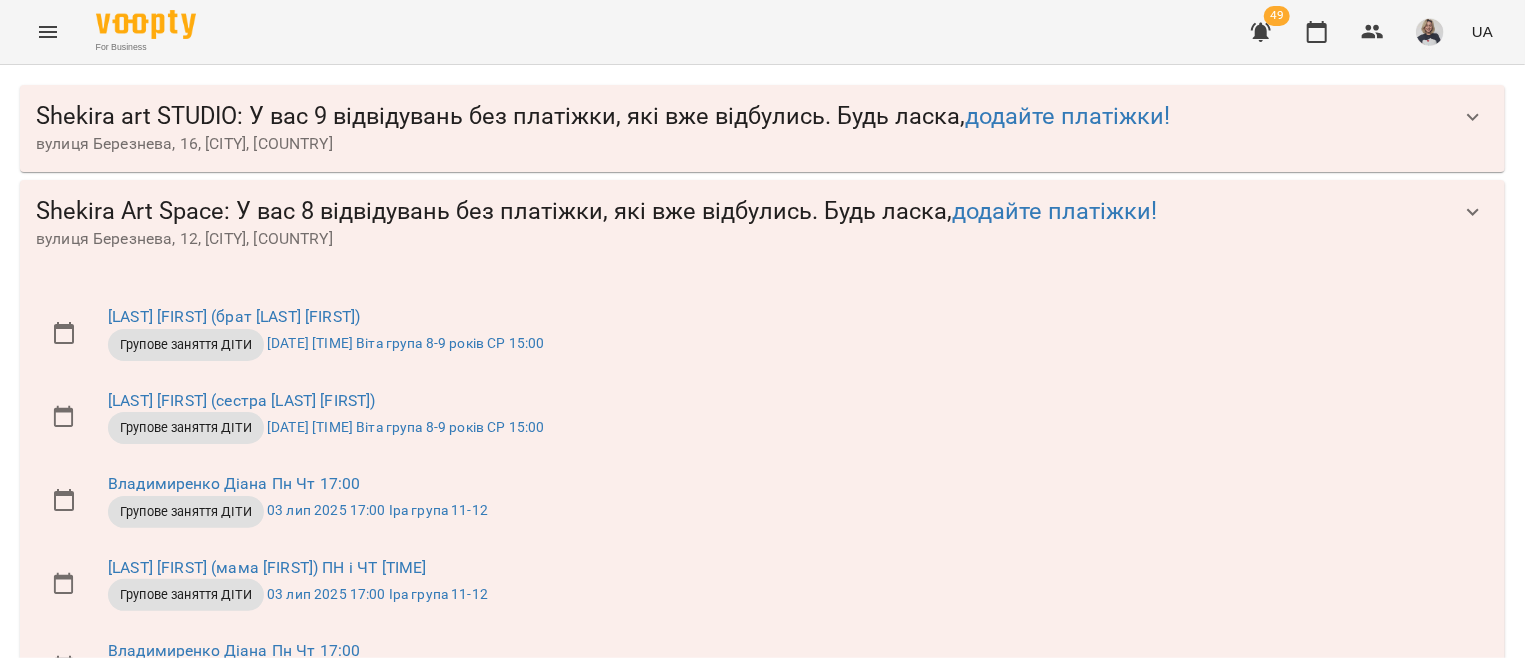 scroll, scrollTop: 361, scrollLeft: 0, axis: vertical 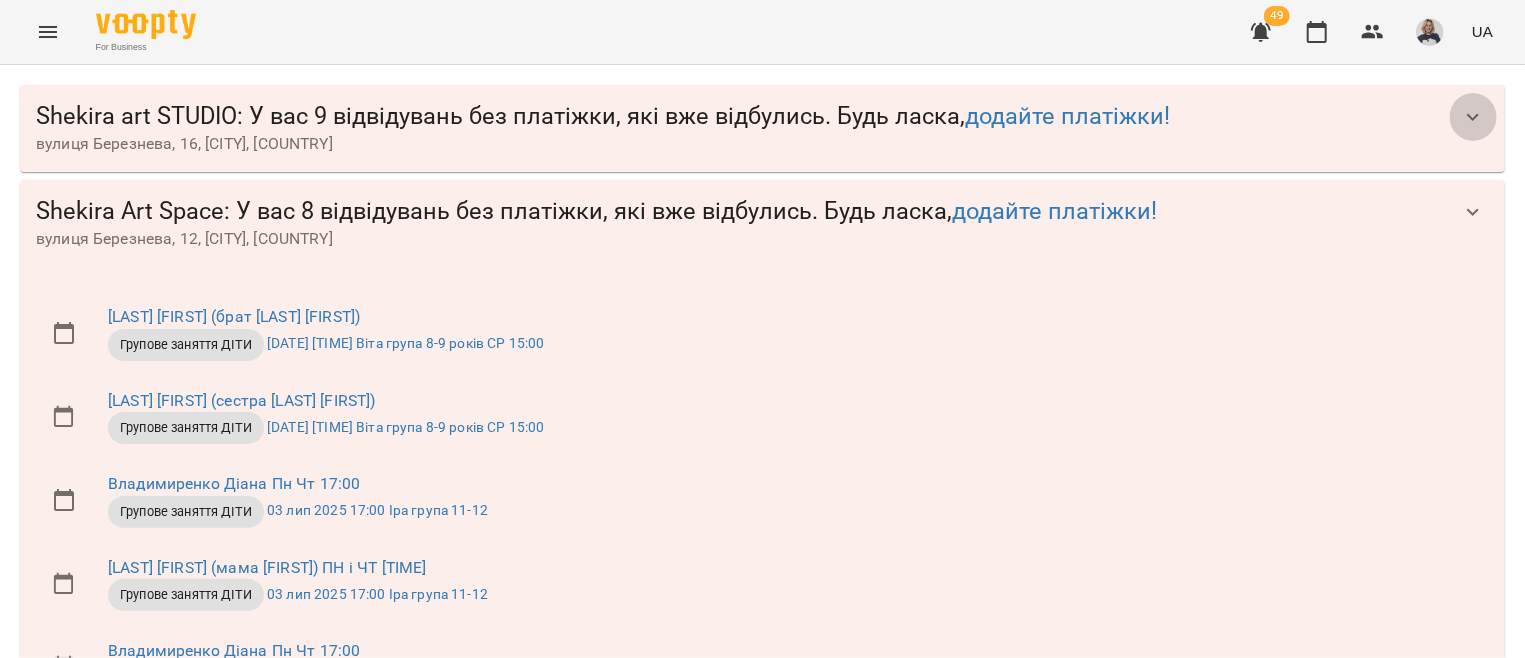 click at bounding box center [1473, 117] 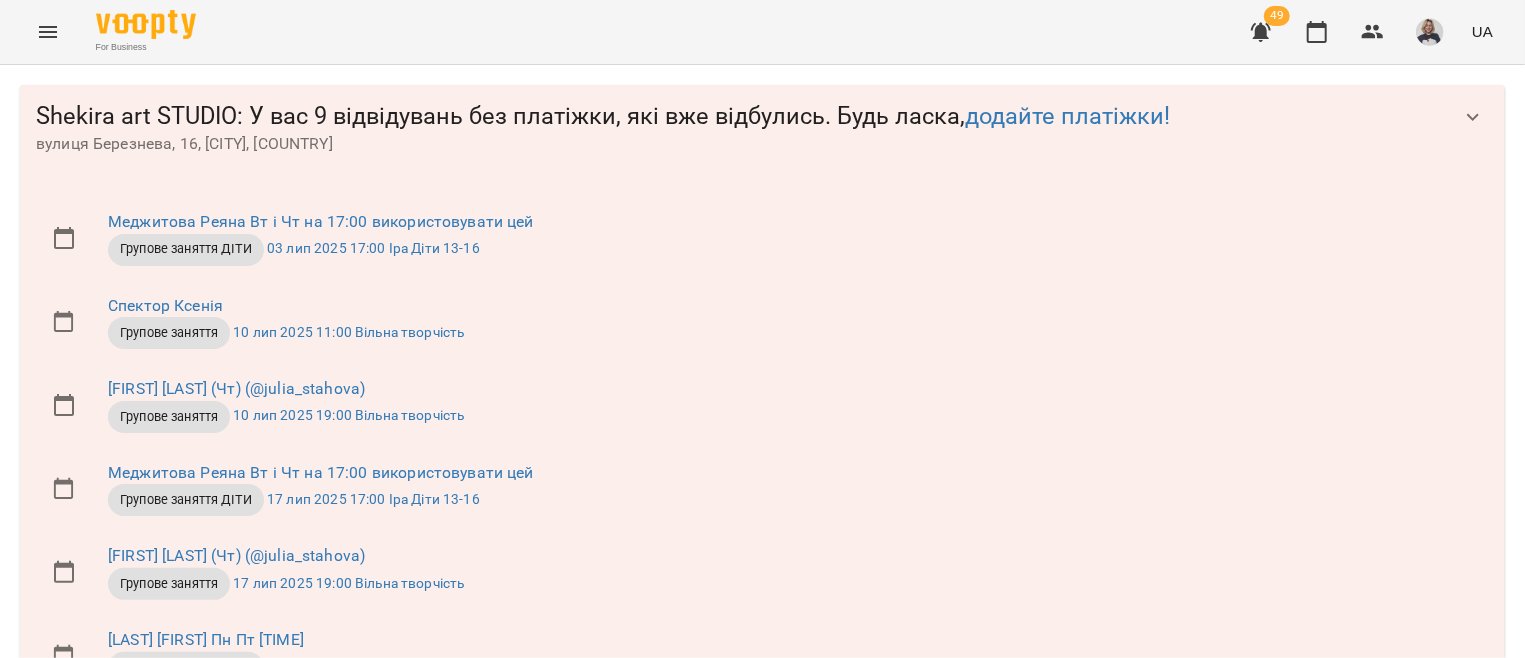 scroll, scrollTop: 361, scrollLeft: 0, axis: vertical 